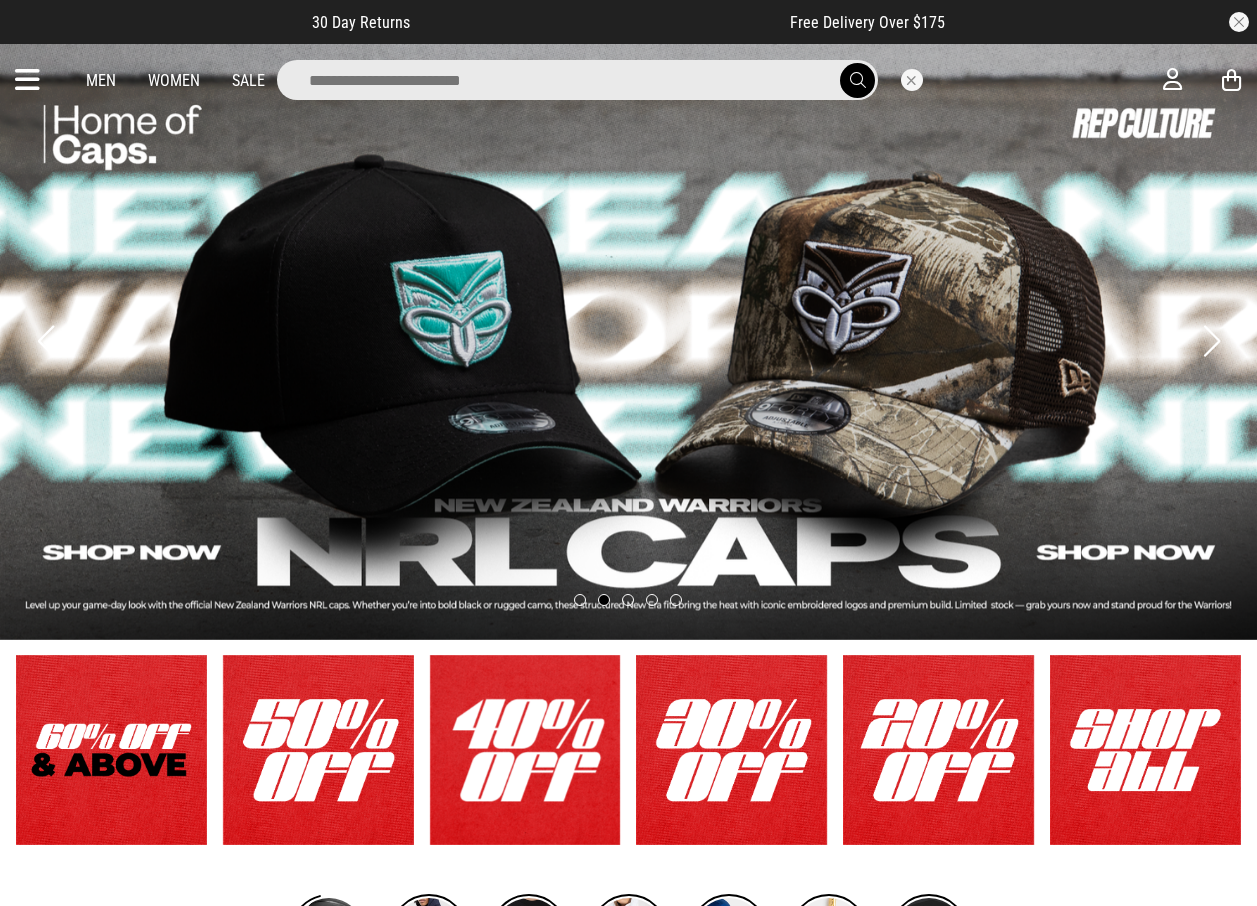 scroll, scrollTop: 0, scrollLeft: 0, axis: both 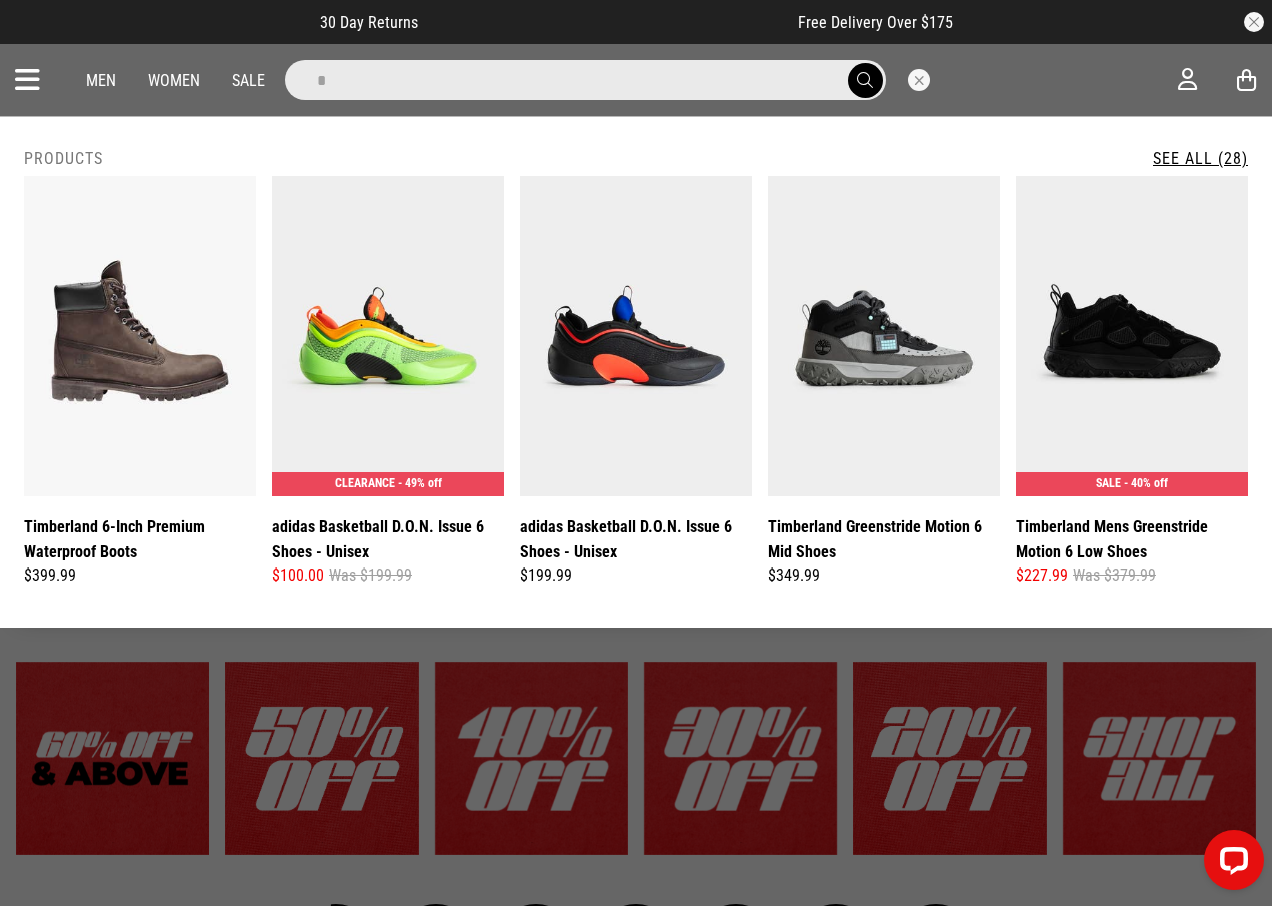 type on "*" 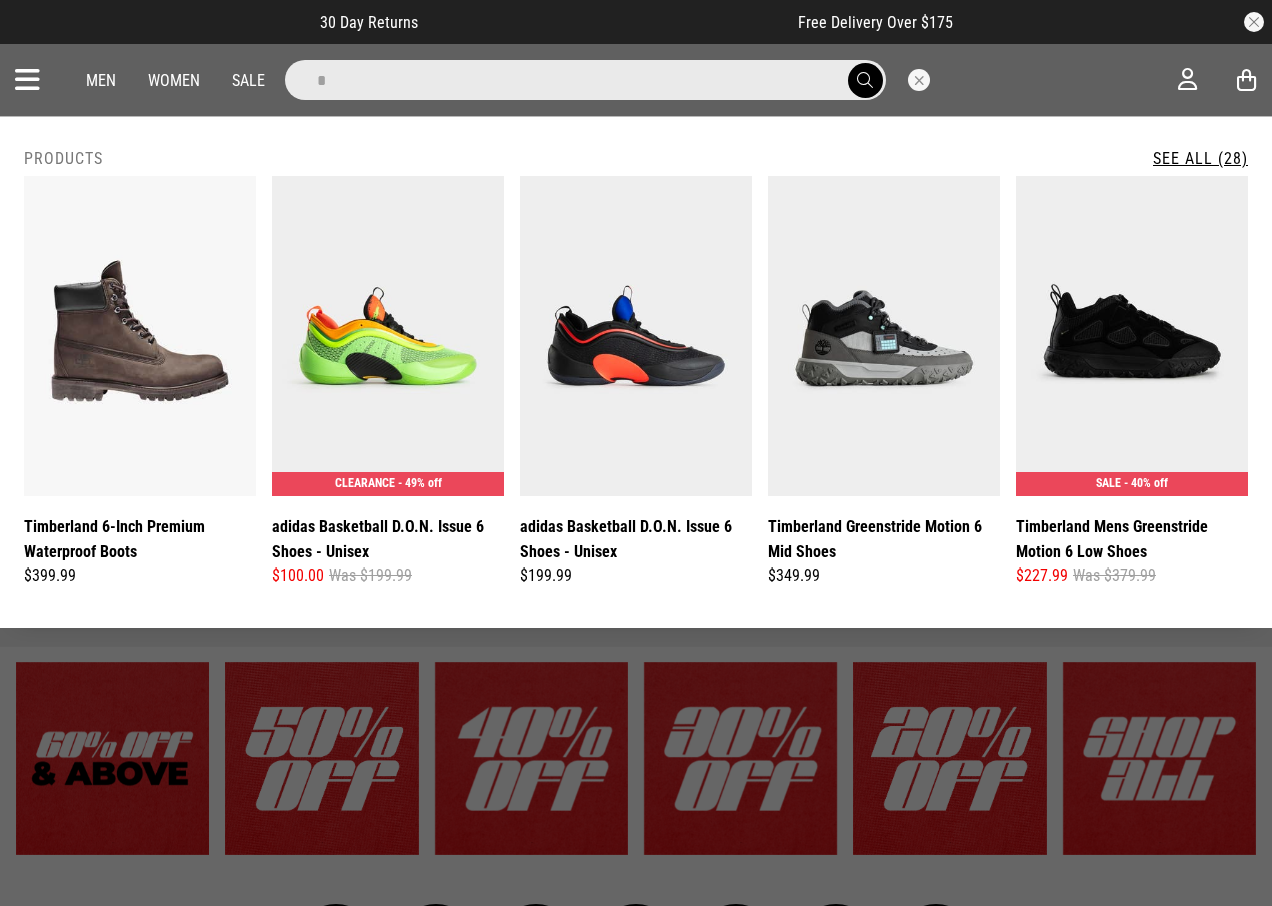 click at bounding box center (27, 80) 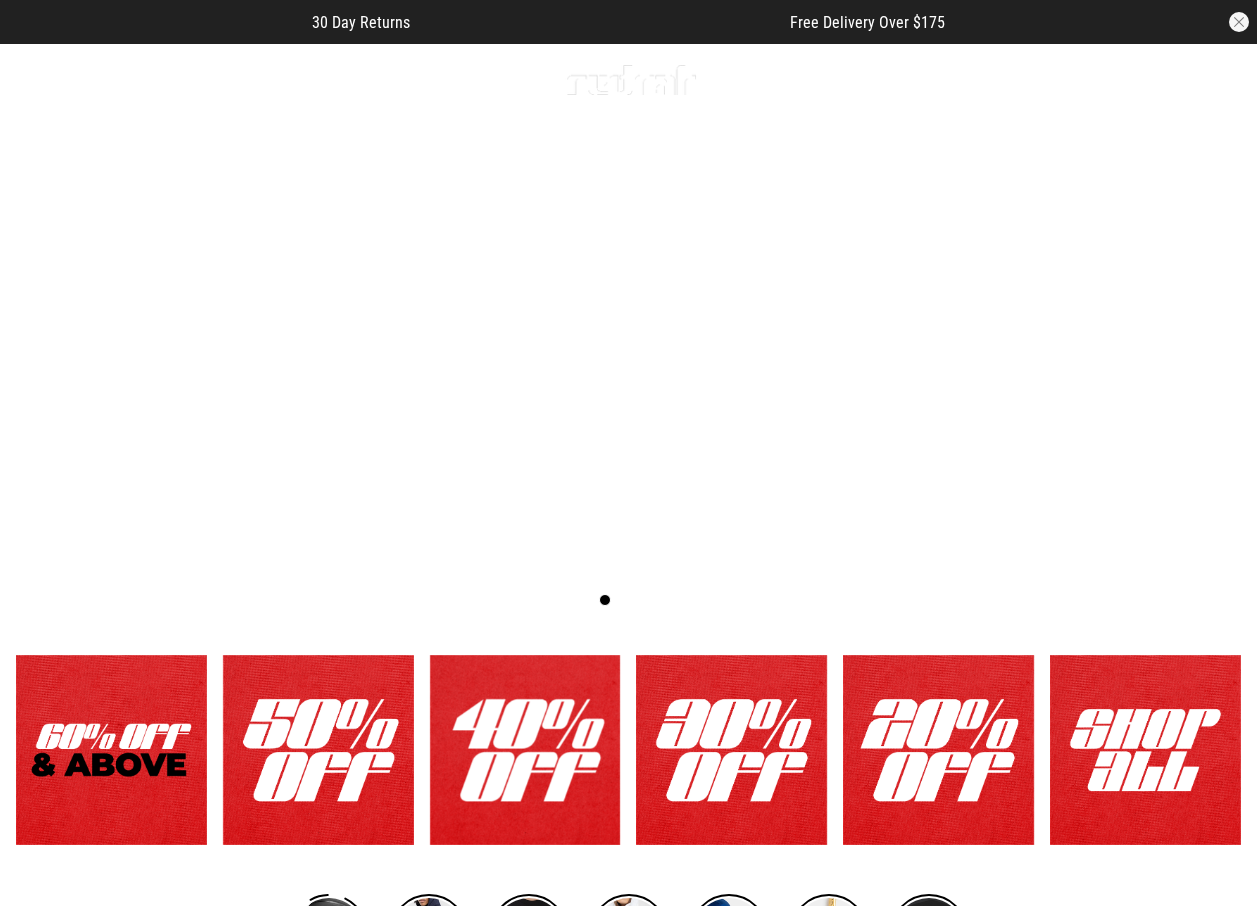 scroll, scrollTop: 0, scrollLeft: 0, axis: both 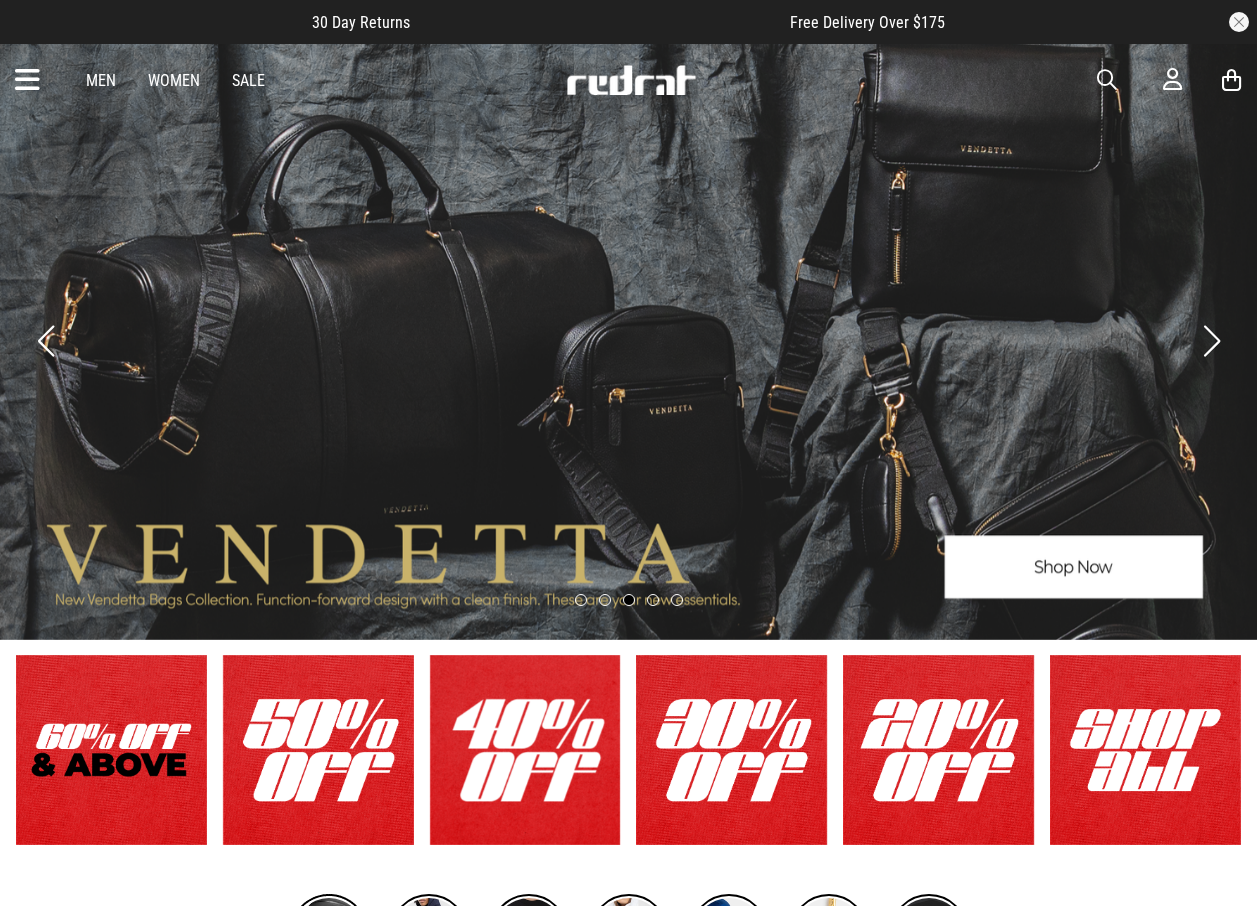 click at bounding box center (27, 80) 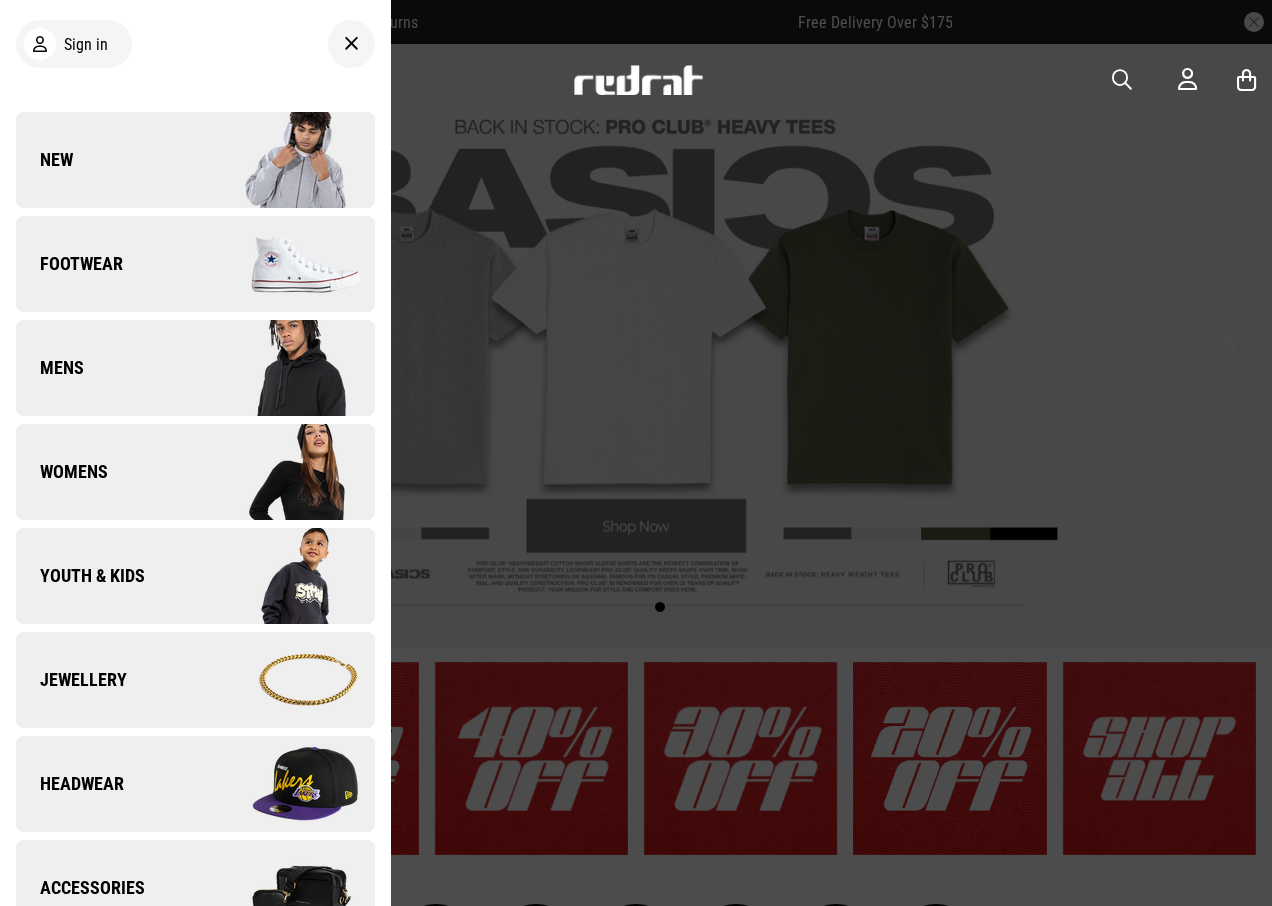 click on "Jewellery" at bounding box center (195, 680) 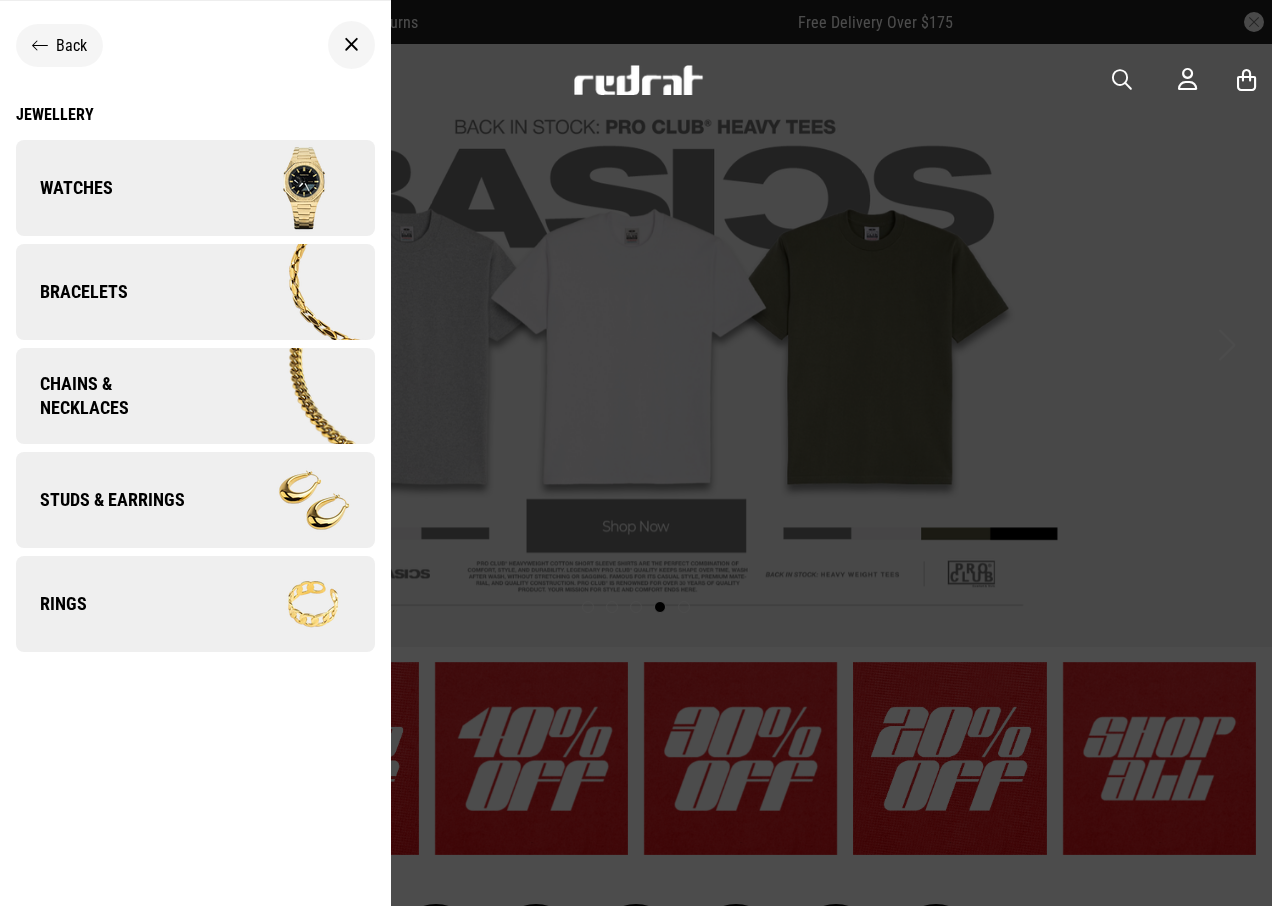 click on "Studs & Earrings" at bounding box center (100, 500) 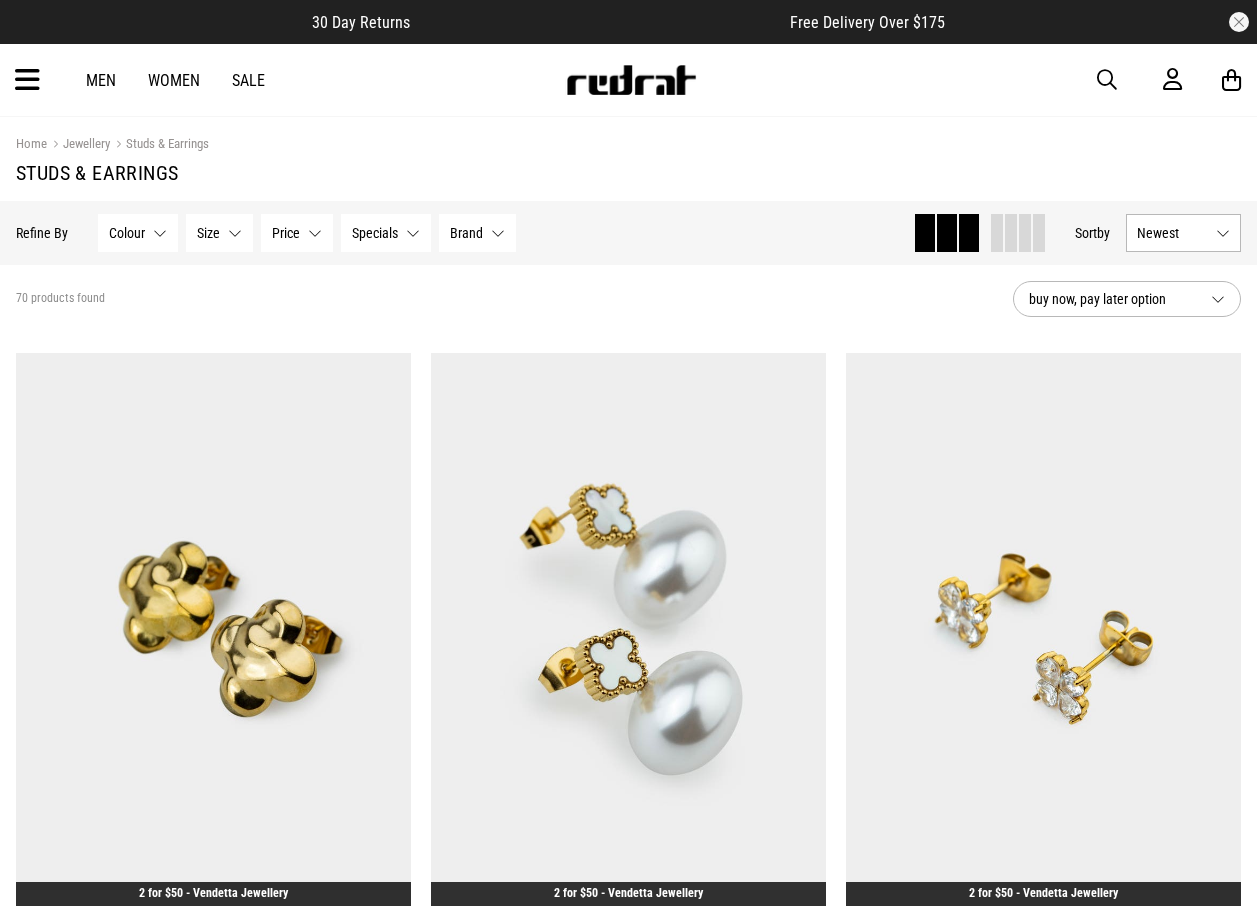 scroll, scrollTop: 0, scrollLeft: 0, axis: both 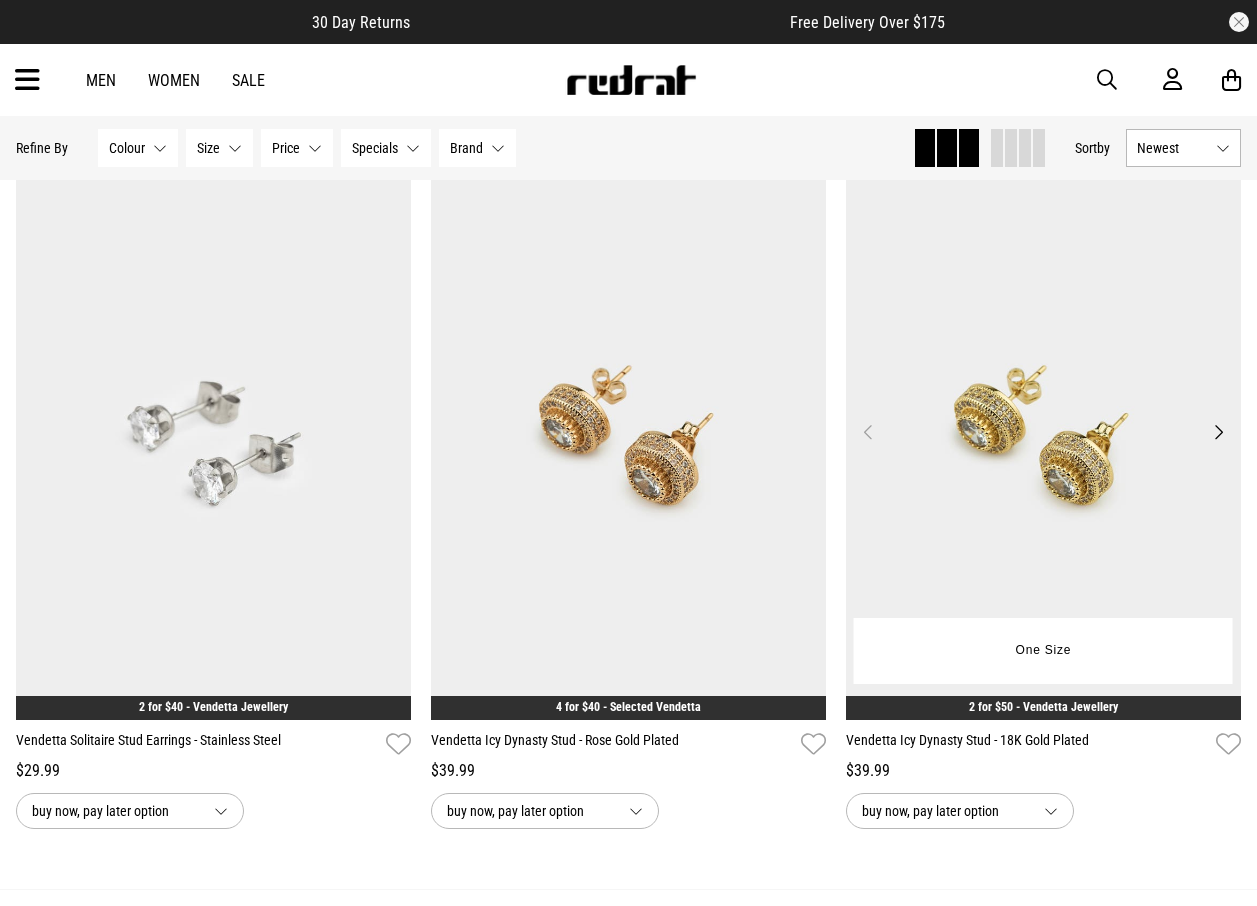 click at bounding box center (1043, 443) 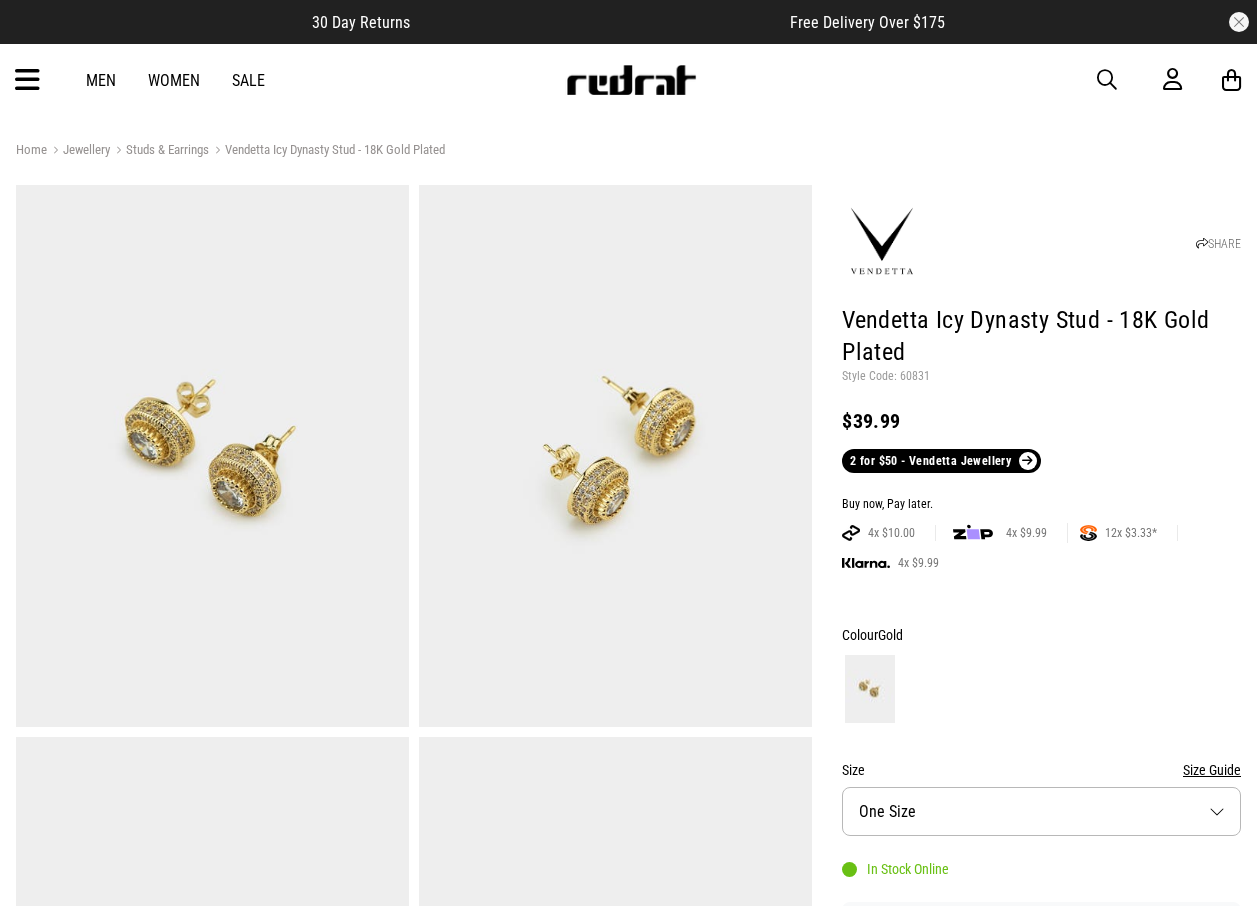 click on "Style Code: 60831" at bounding box center [1041, 377] 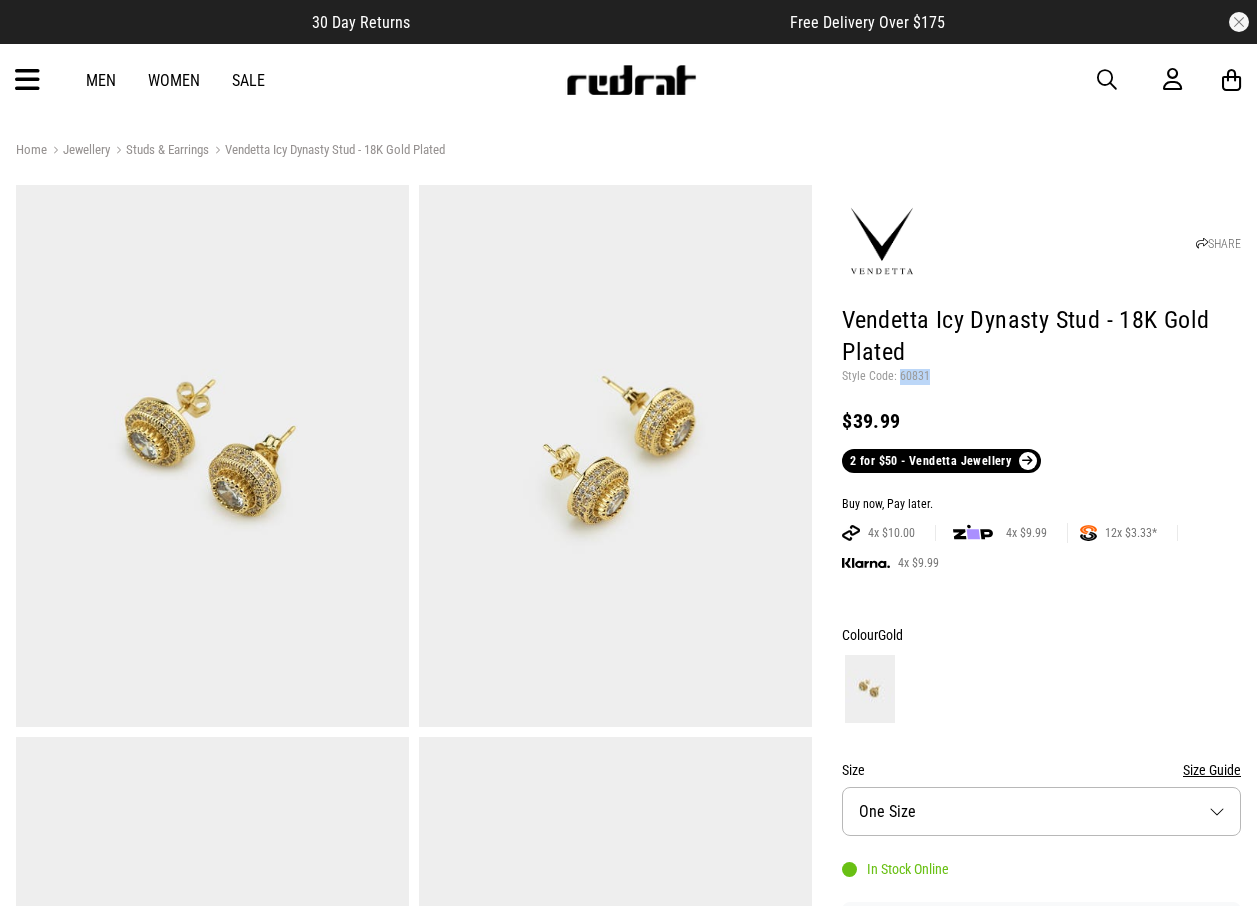scroll, scrollTop: 0, scrollLeft: 0, axis: both 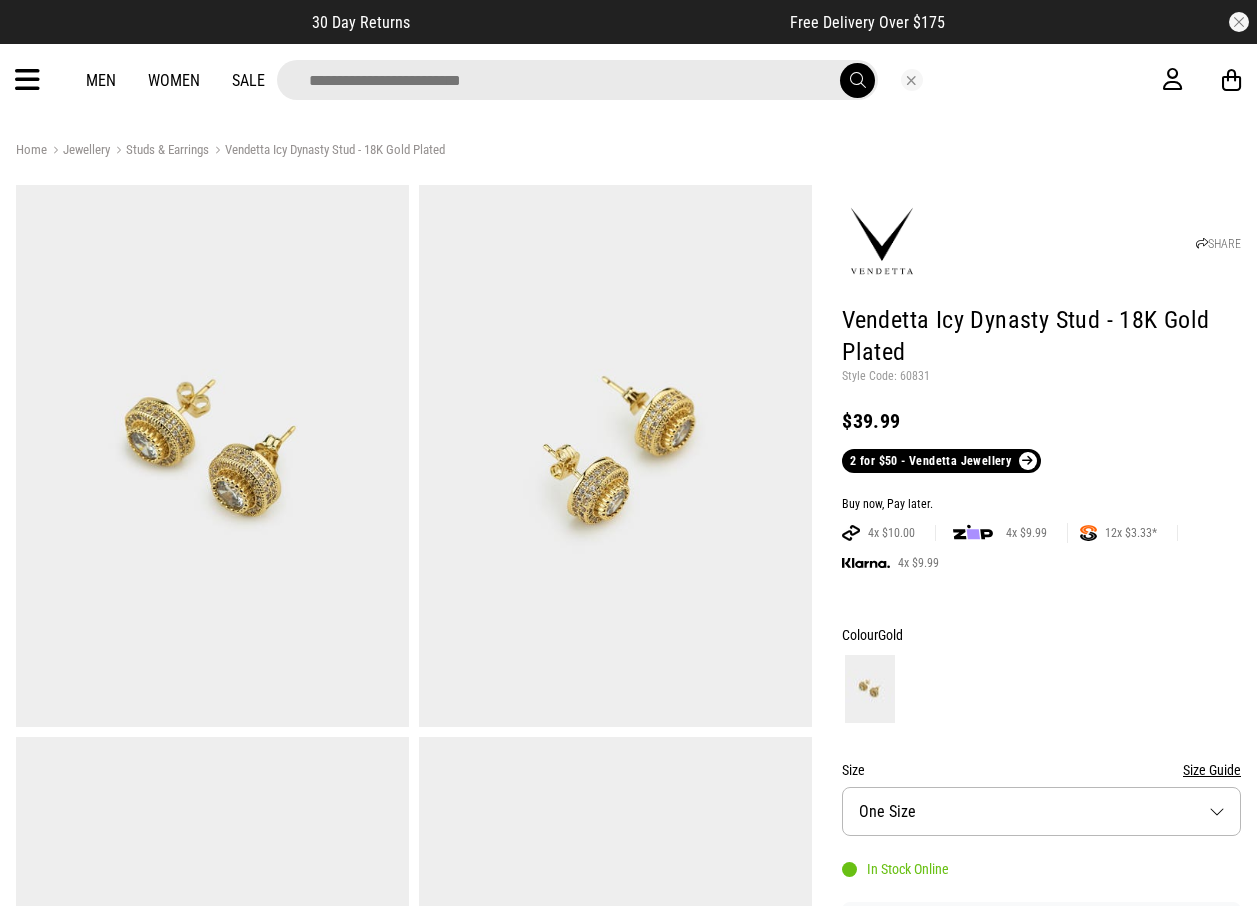 click at bounding box center (577, 80) 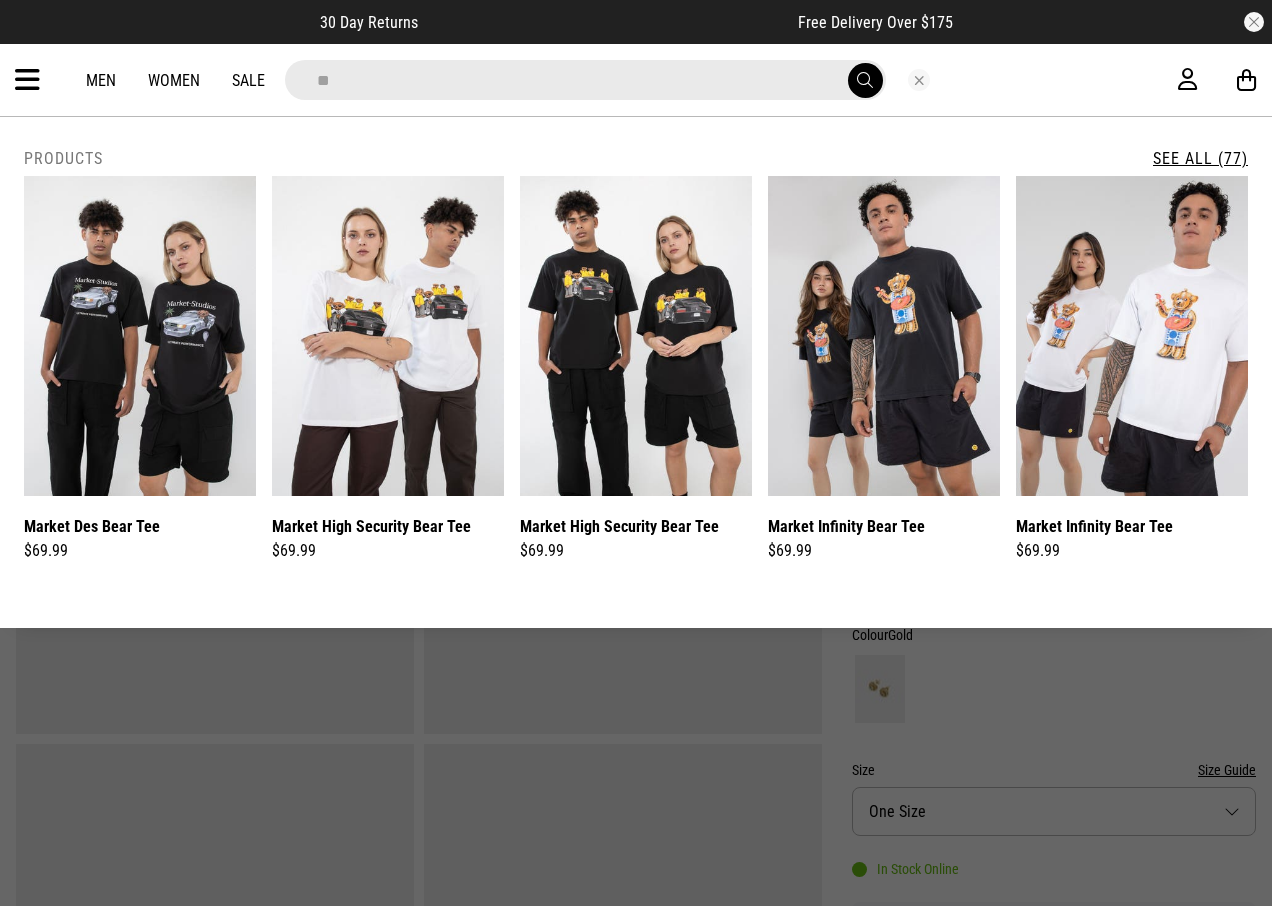 type on "*" 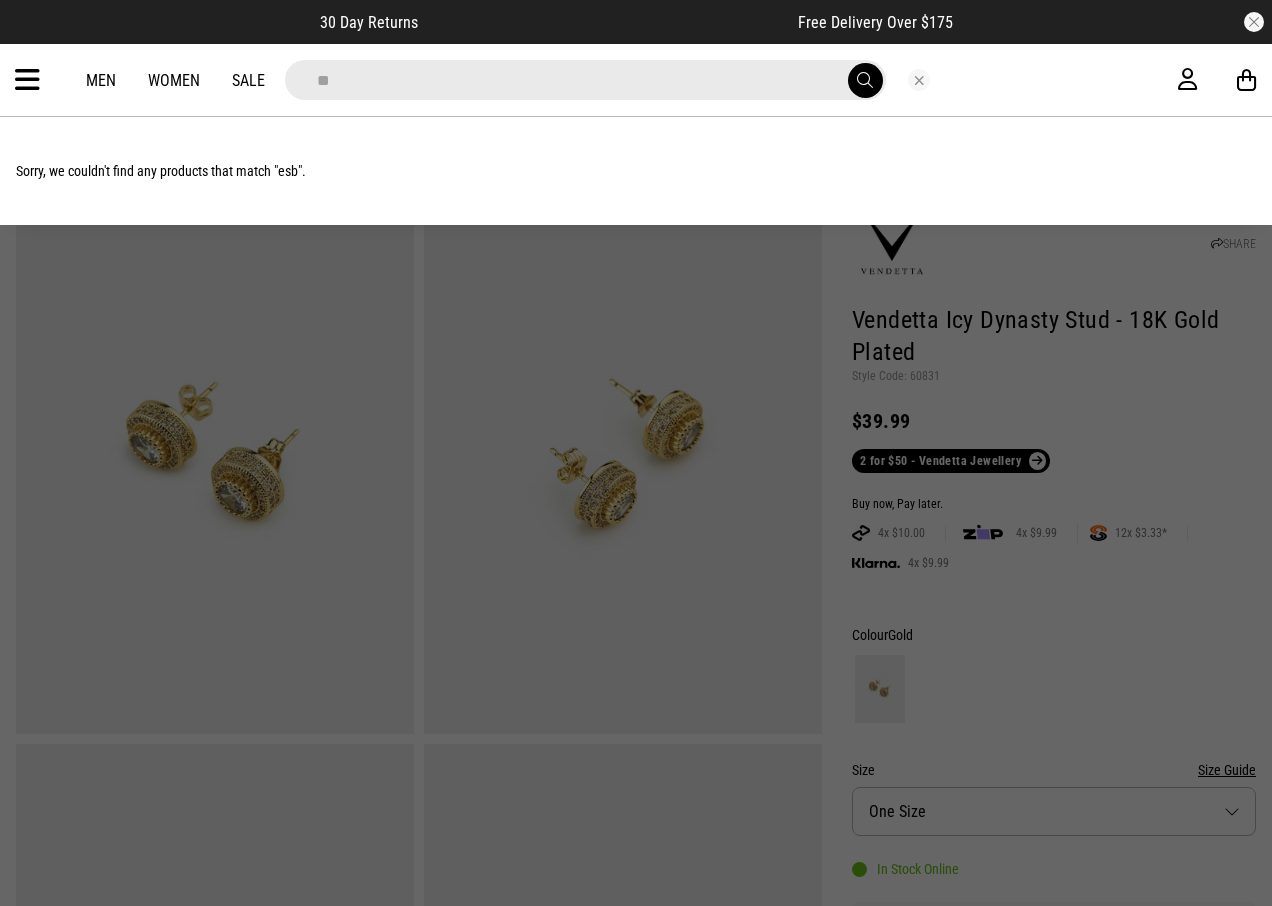 type on "*" 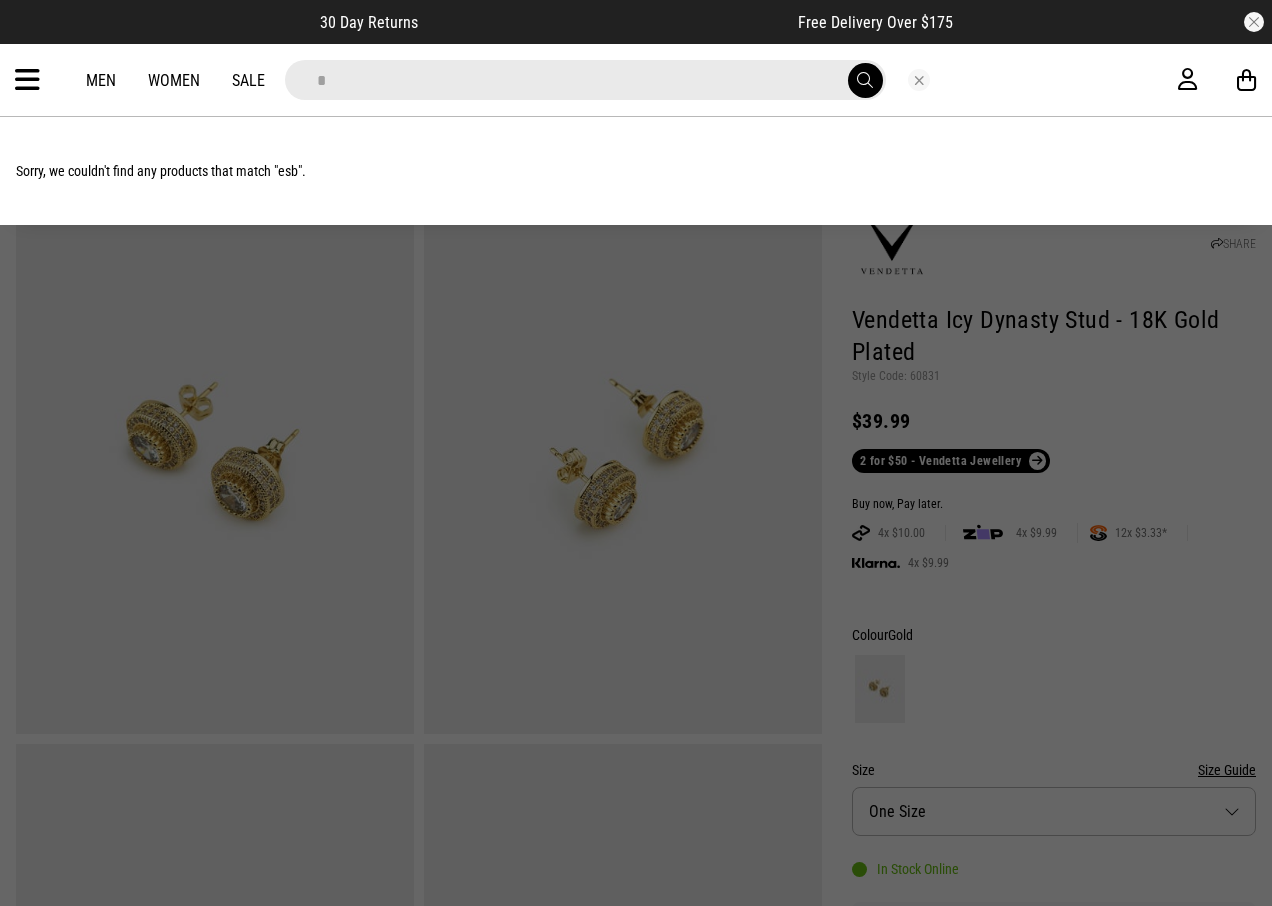 type 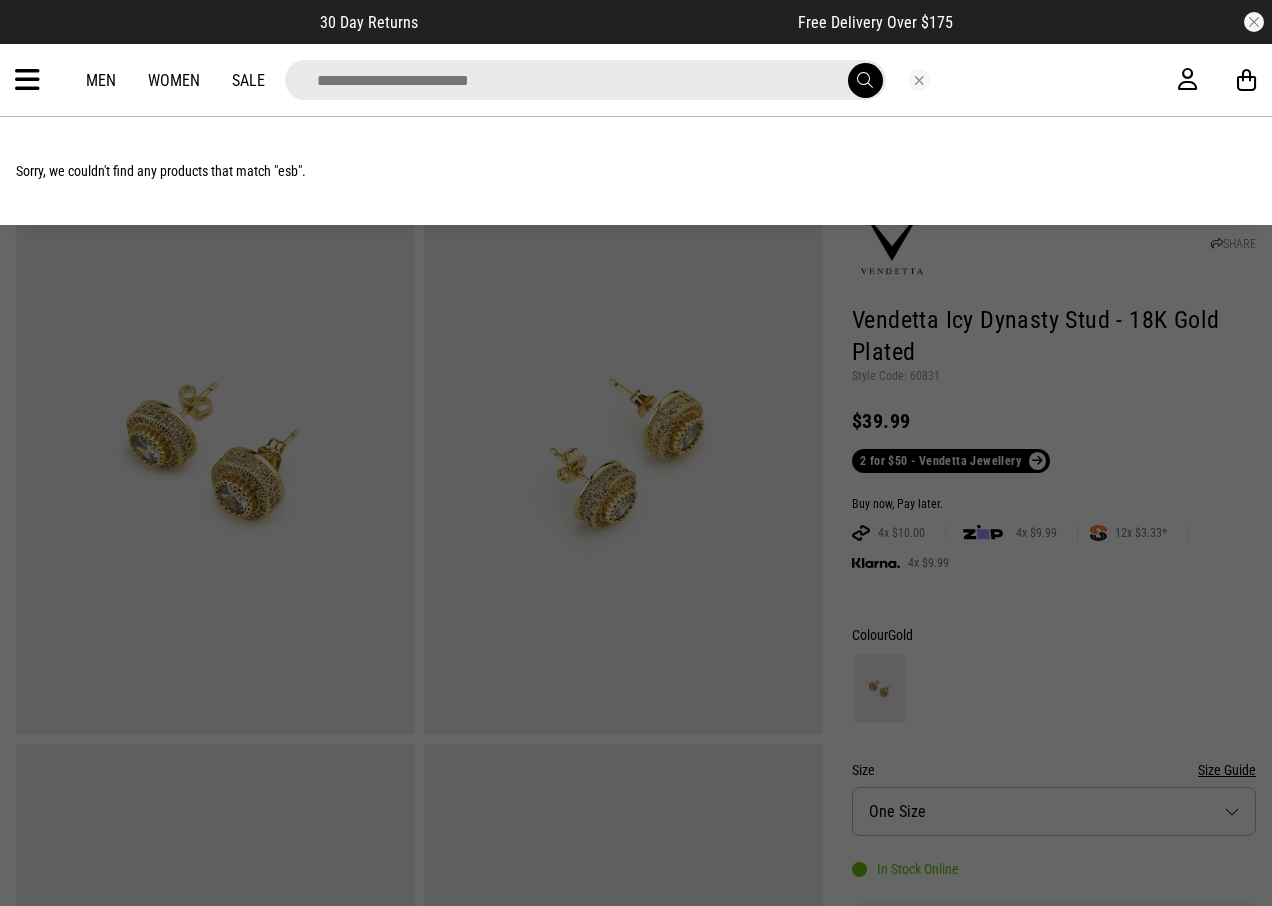 click at bounding box center (27, 80) 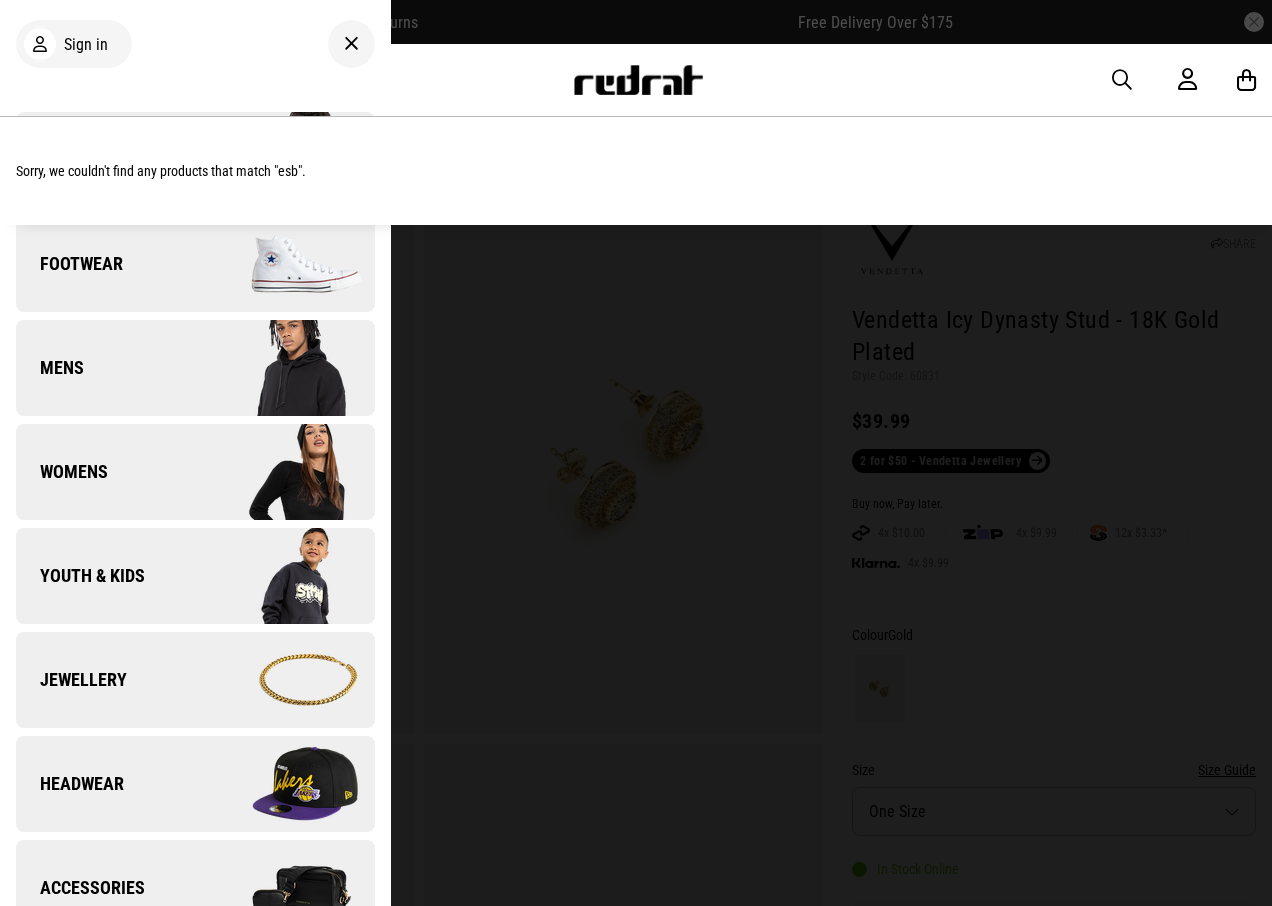 click on "Jewellery" at bounding box center [195, 680] 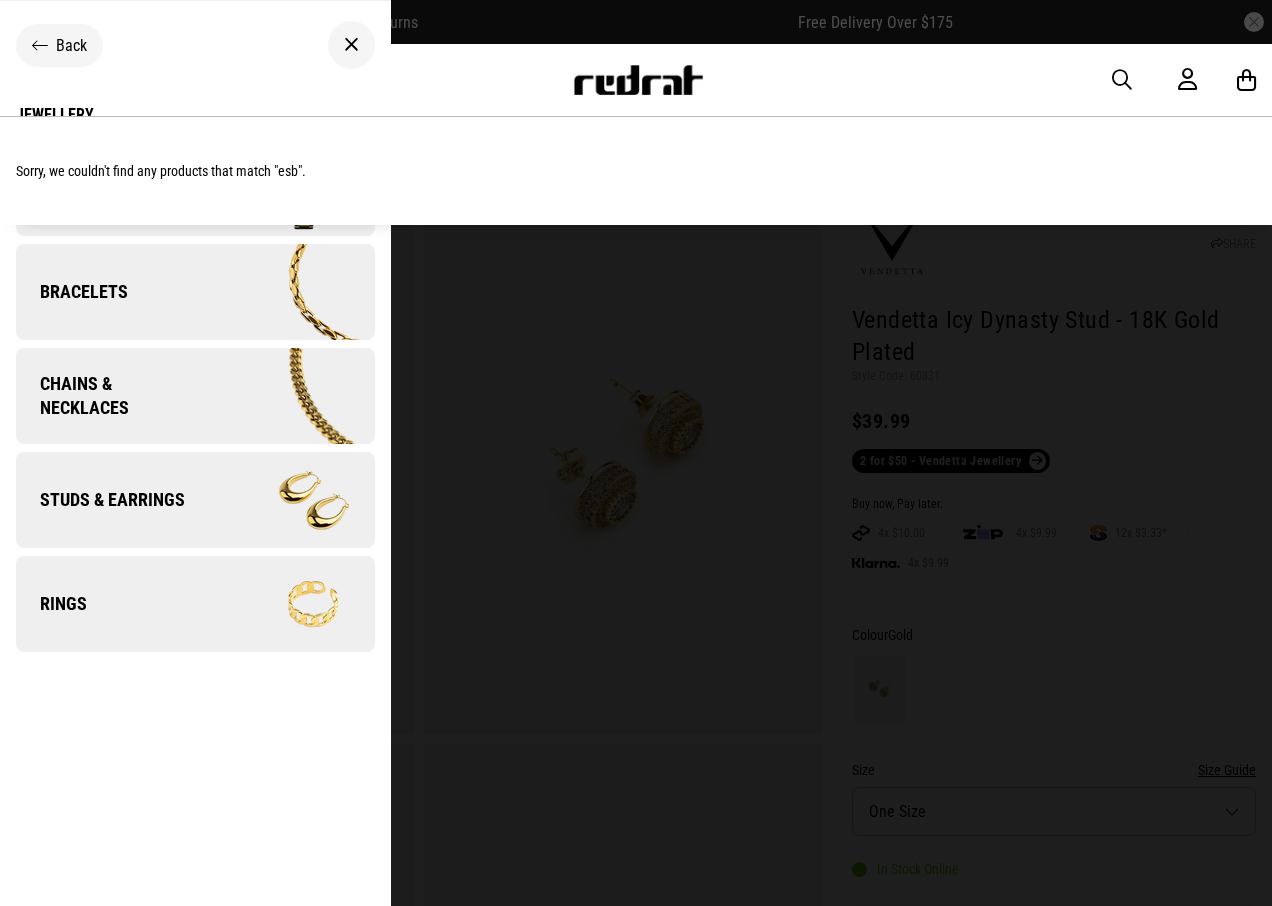 click at bounding box center [287, 396] 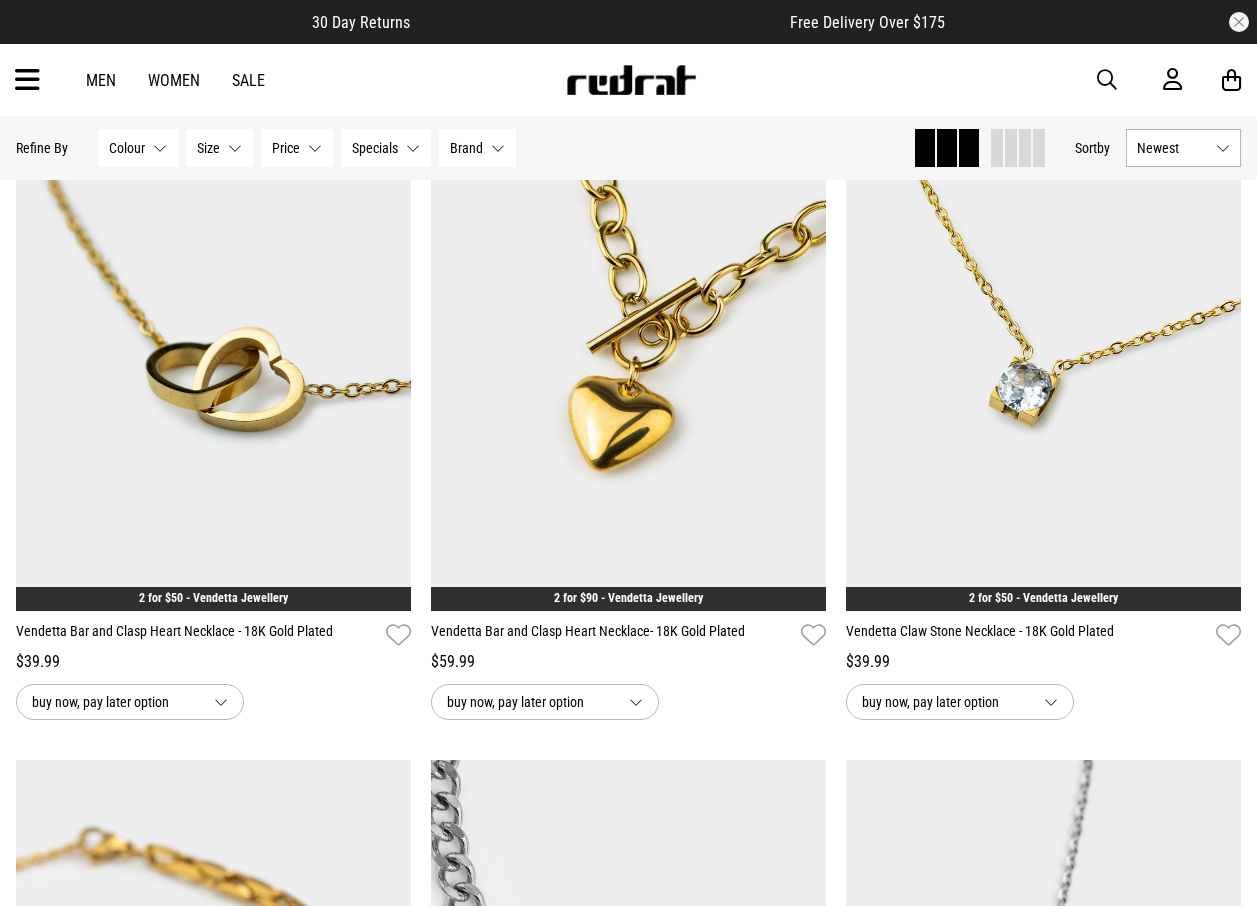scroll, scrollTop: 3100, scrollLeft: 0, axis: vertical 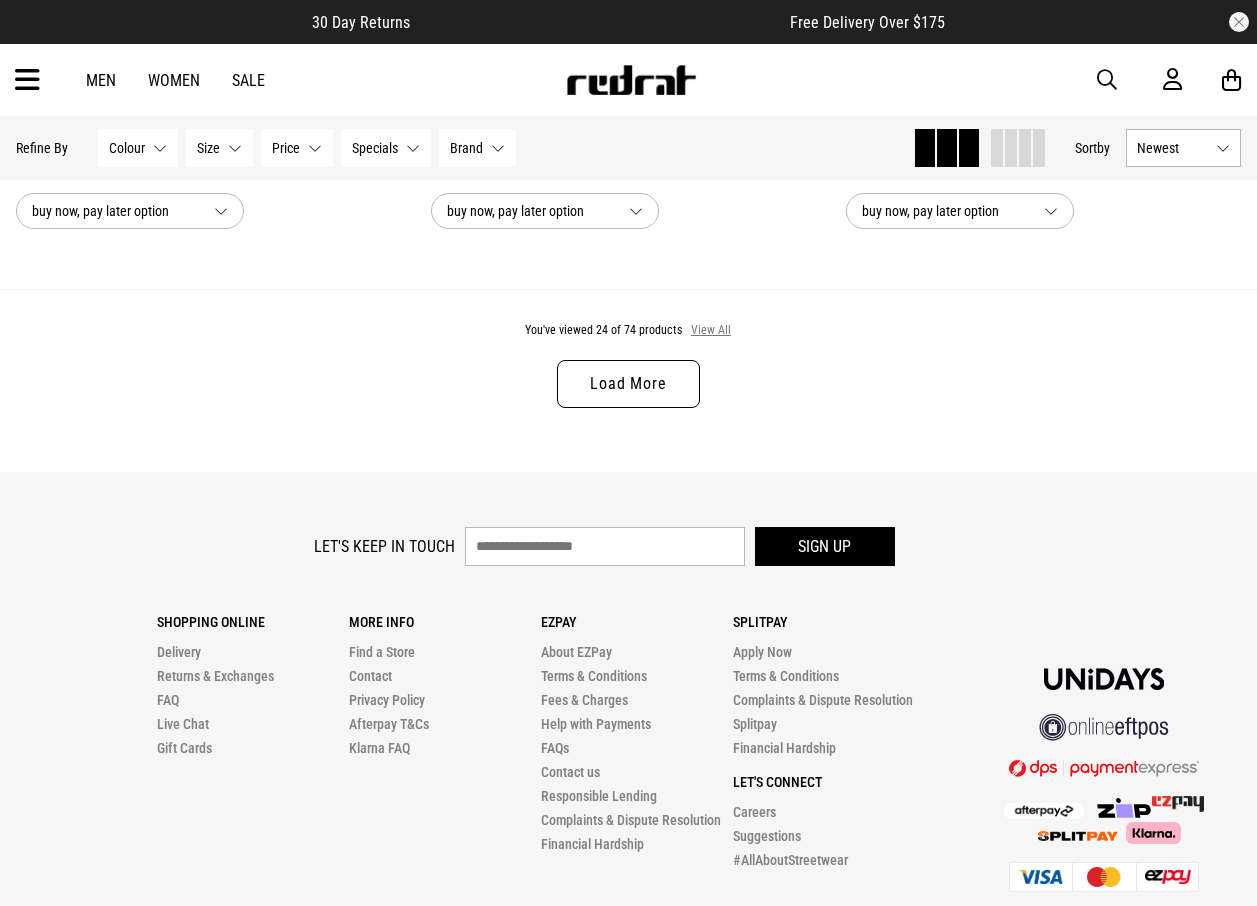 click on "View All" at bounding box center (711, 331) 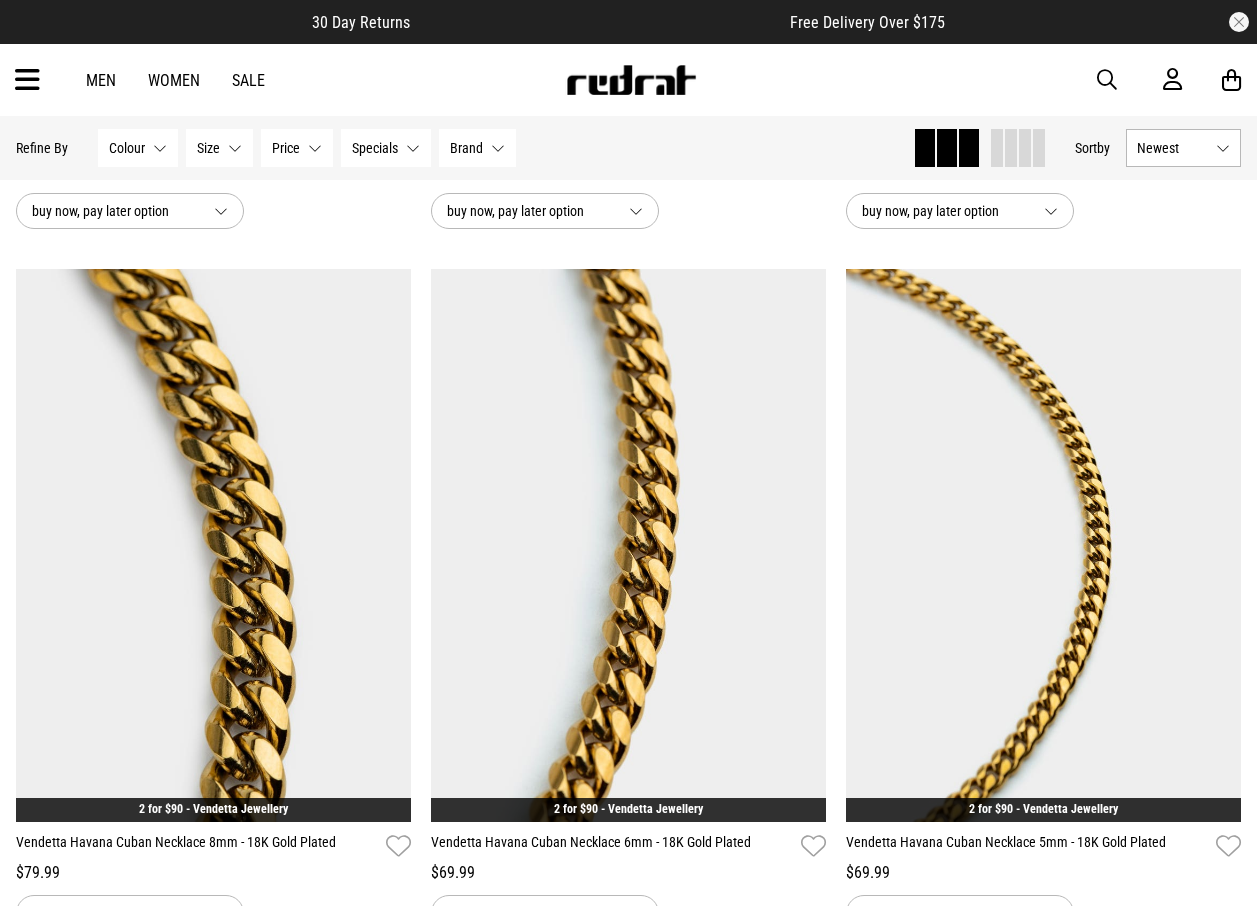 scroll, scrollTop: 0, scrollLeft: 0, axis: both 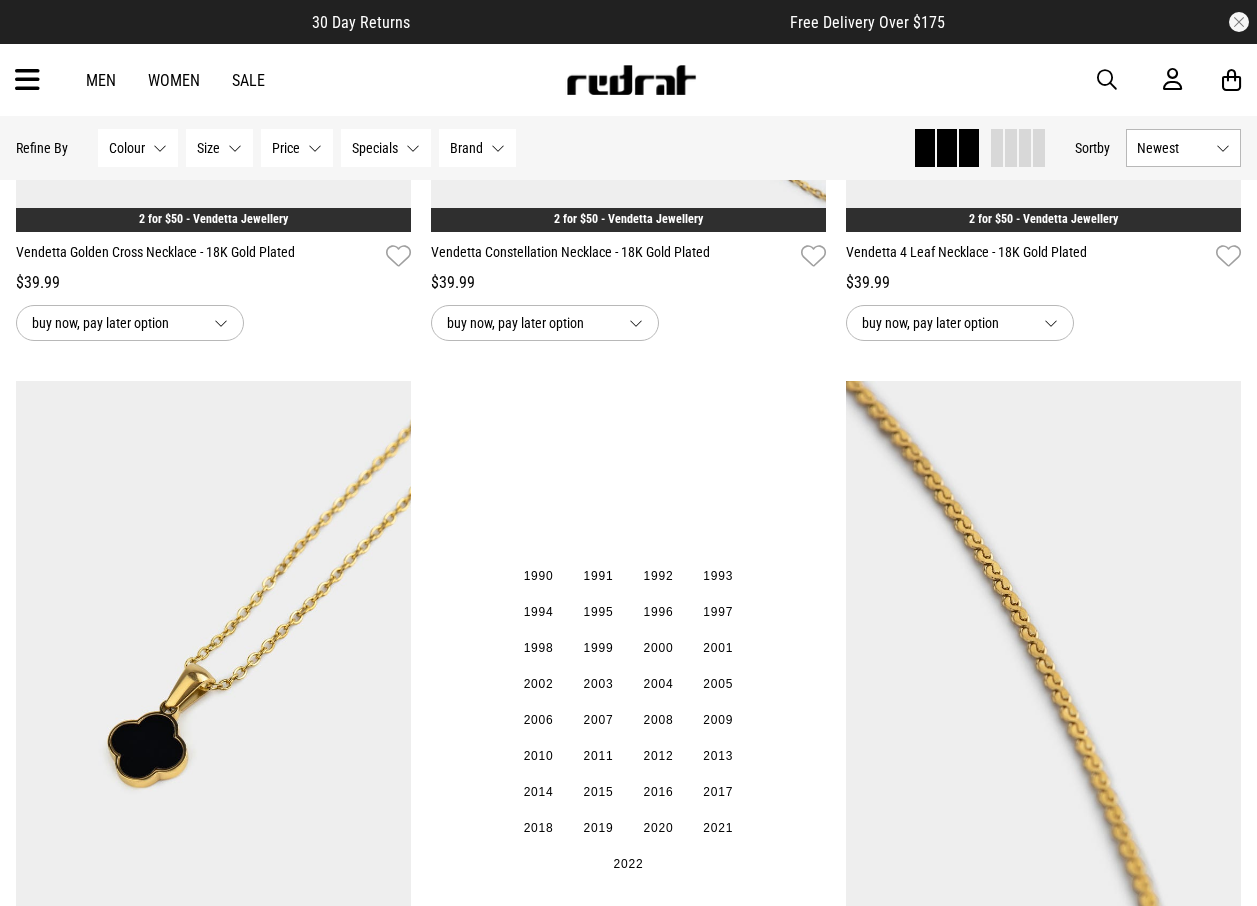 click at bounding box center [628, 657] 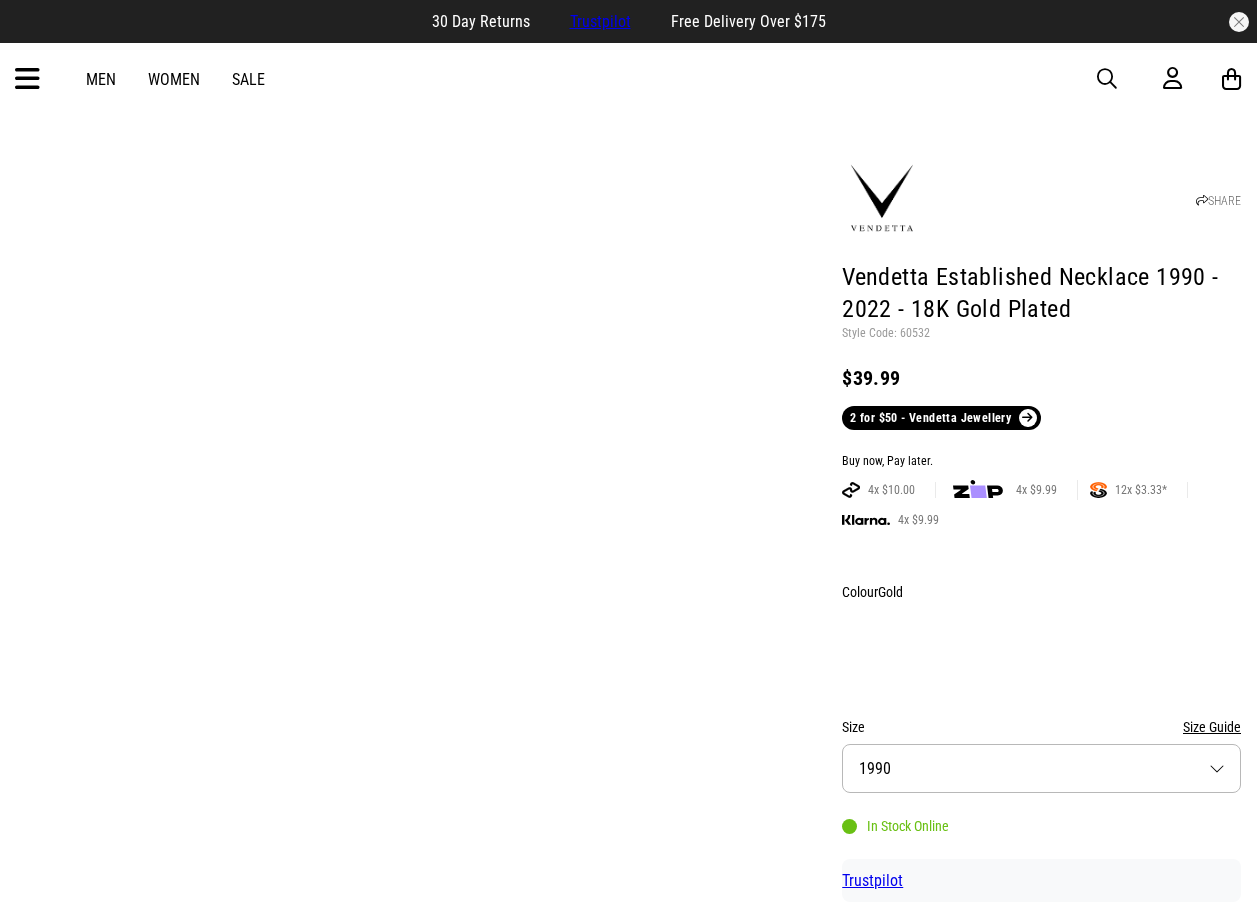 scroll, scrollTop: 0, scrollLeft: 0, axis: both 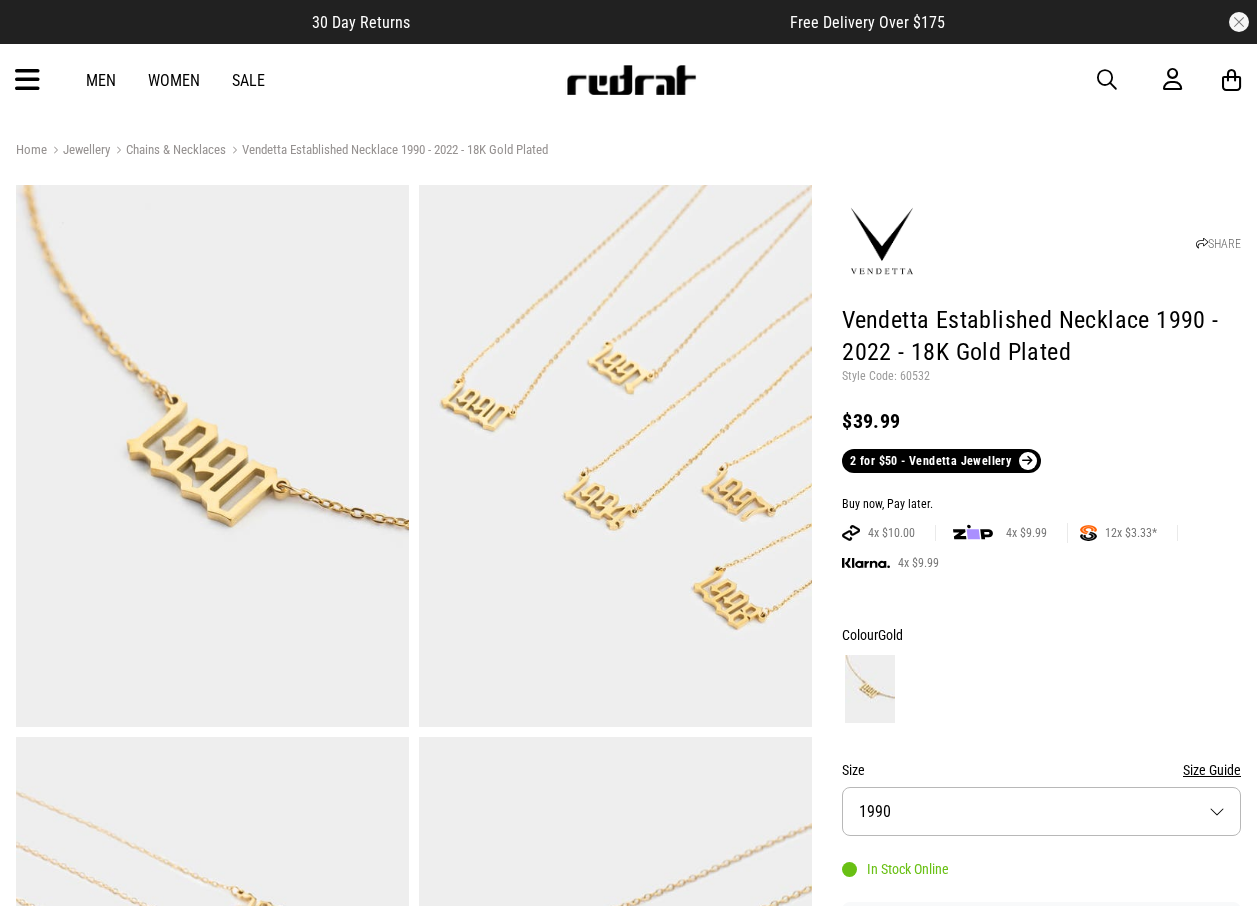 click on "Style Code: 60532" at bounding box center (1041, 377) 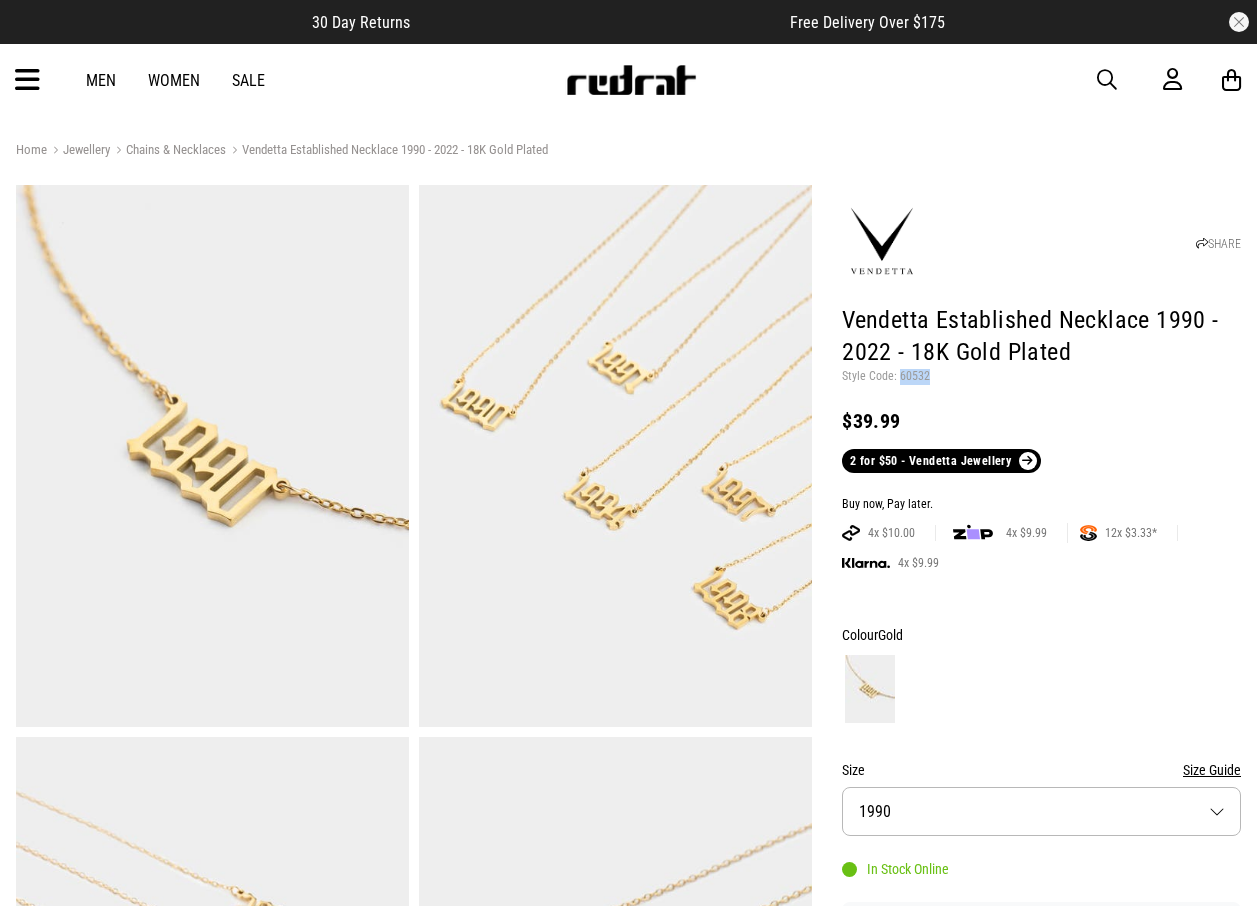 scroll, scrollTop: 0, scrollLeft: 0, axis: both 